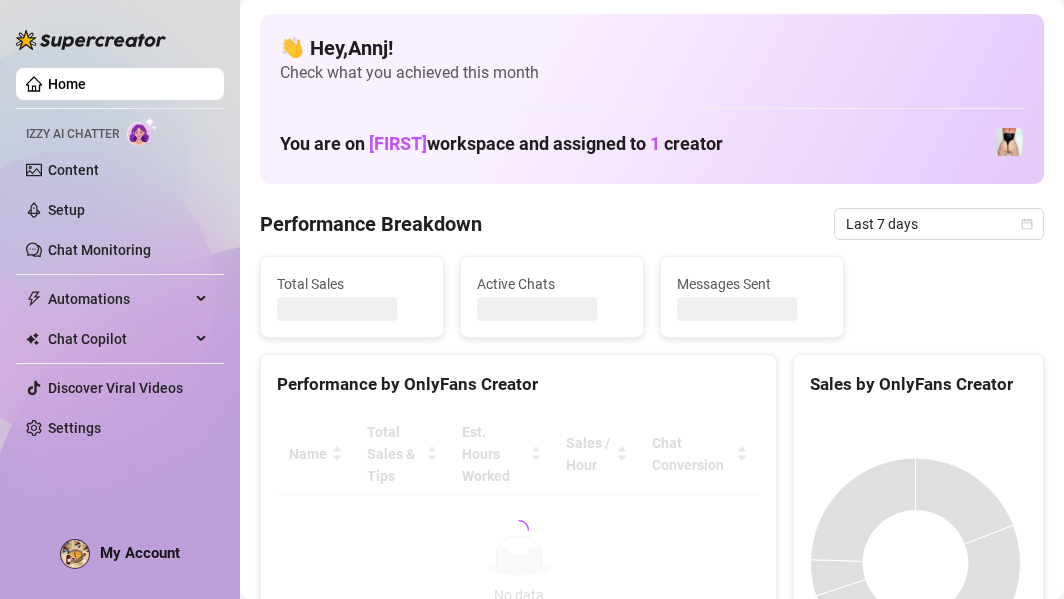 scroll, scrollTop: 0, scrollLeft: 0, axis: both 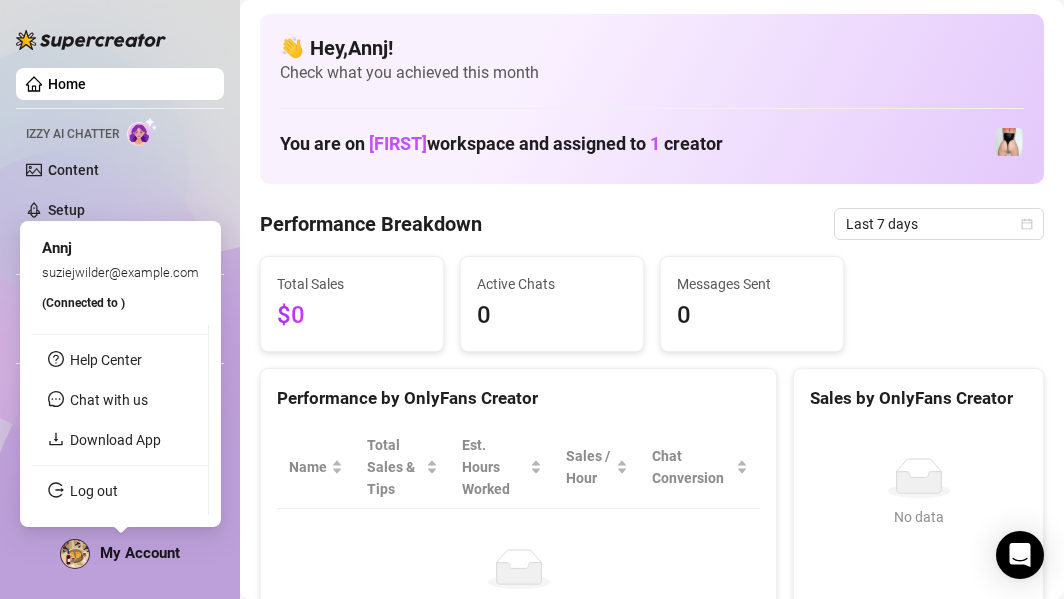click on "My Account" at bounding box center (140, 553) 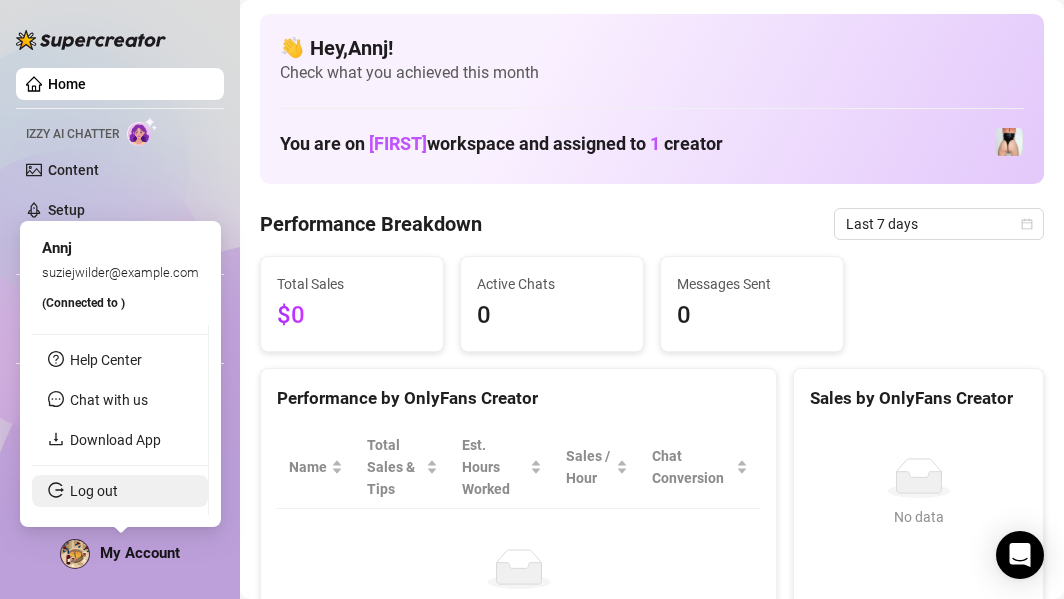click on "Log out" at bounding box center (94, 491) 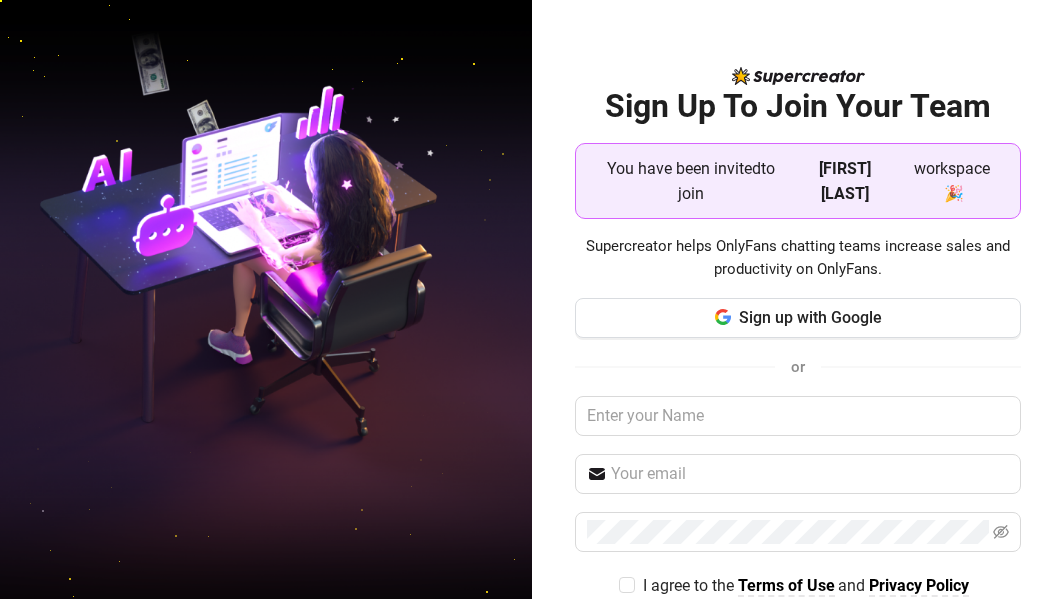 scroll, scrollTop: 0, scrollLeft: 0, axis: both 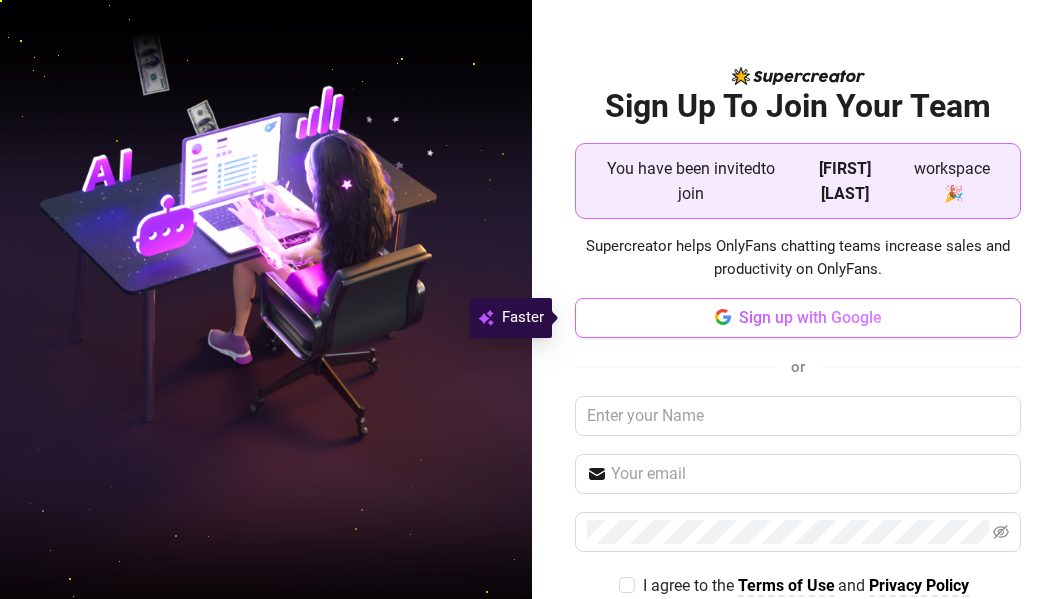 click on "Sign up with Google" at bounding box center (810, 317) 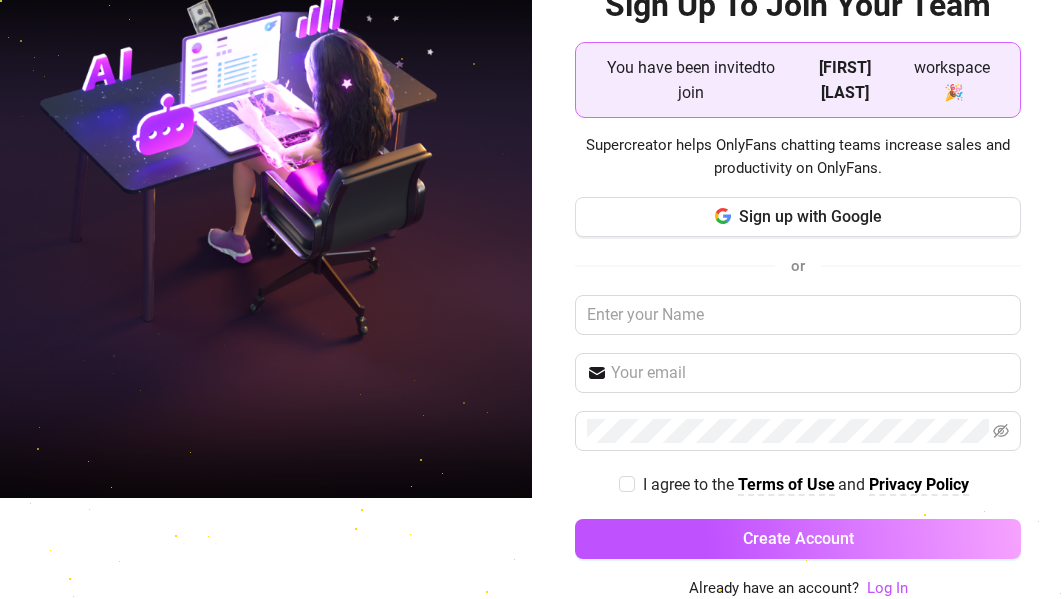 scroll, scrollTop: 102, scrollLeft: 0, axis: vertical 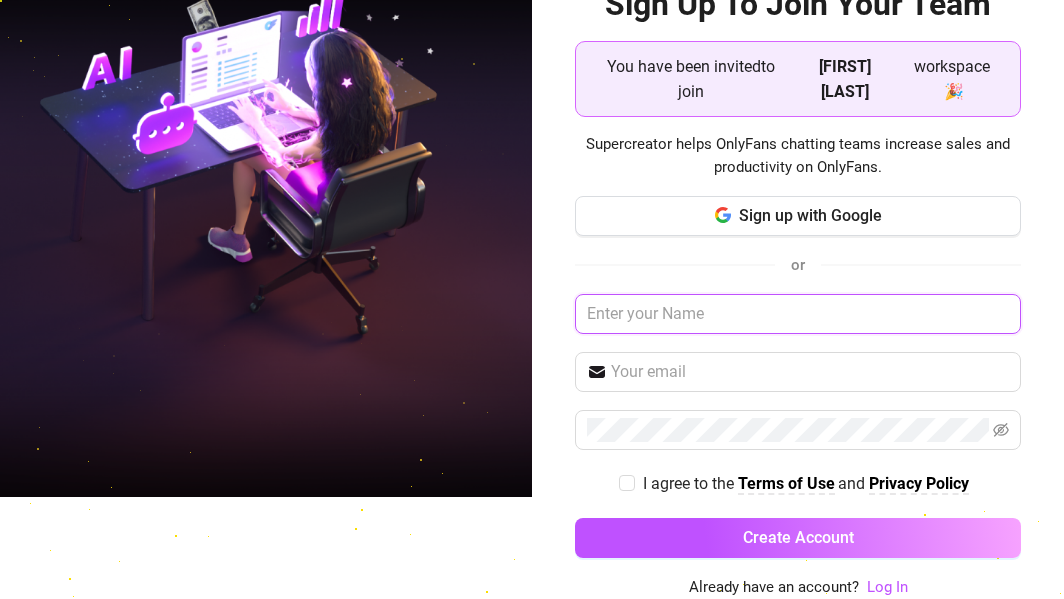 click at bounding box center [798, 314] 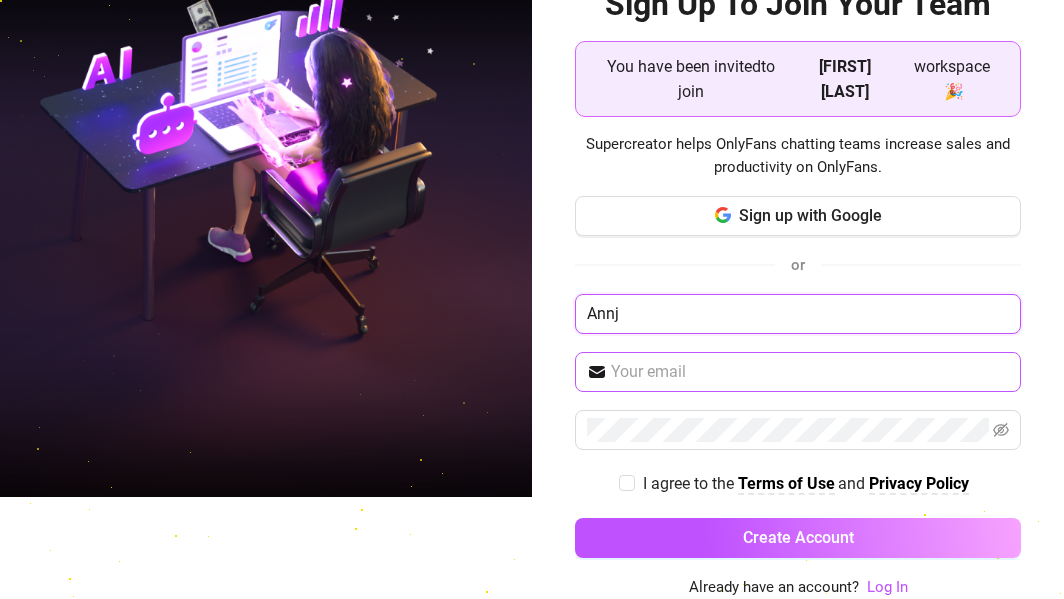 type on "Annj" 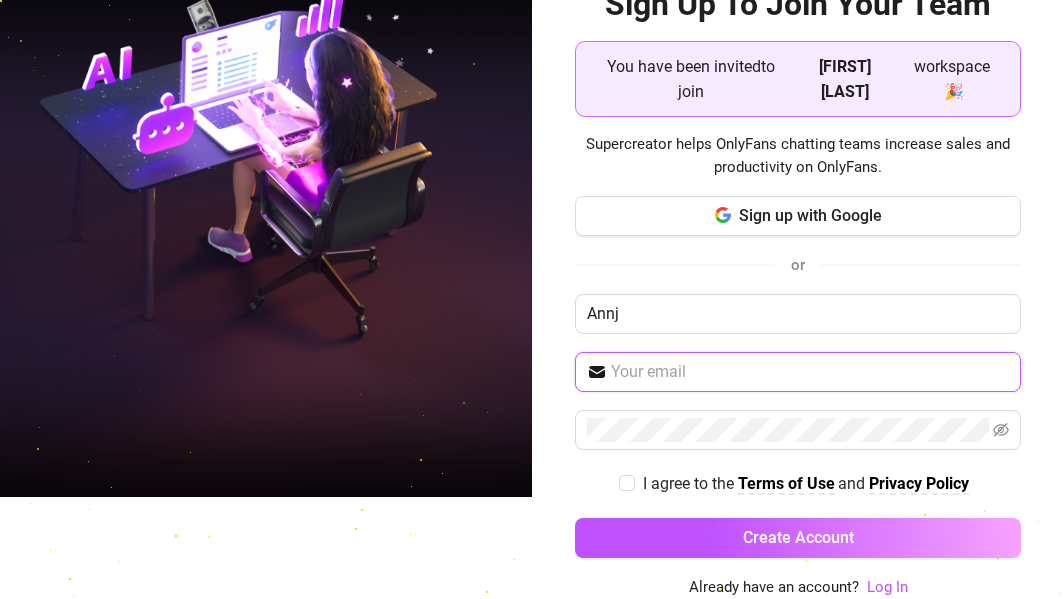 click at bounding box center [810, 372] 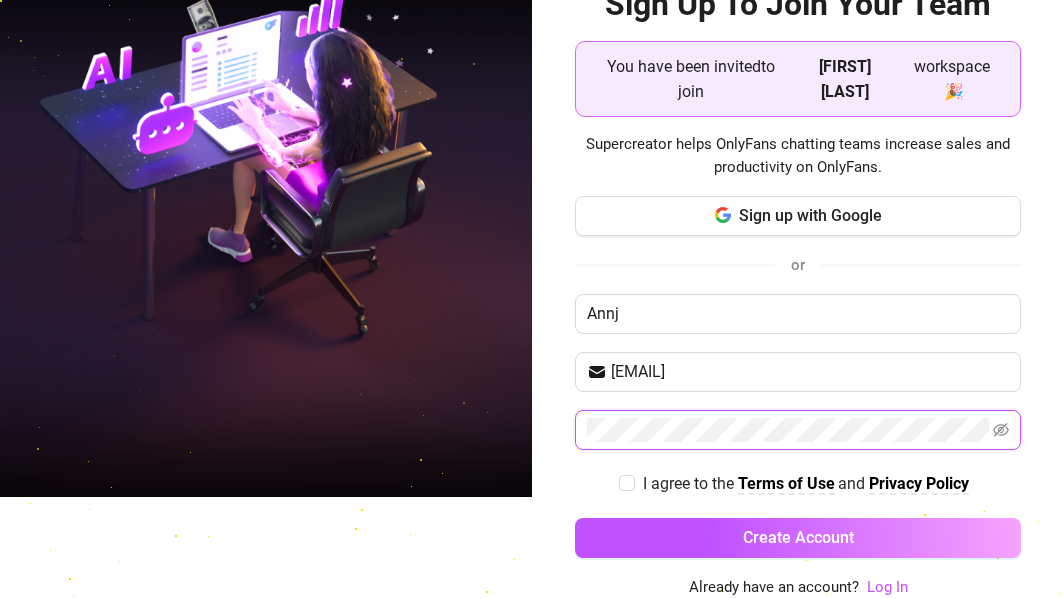 click on "Sign Up To Join Your Team You have been invited  to join   scarlett foster   workspace  🎉 Supercreator helps OnlyFans chatting teams increase sales and productivity on OnlyFans. Sign up with Google or Annj annjanettedeloyolaweb@gmail.com I agree to the   Terms of Use   and   Privacy Policy Create Account Already have an account? Log In" at bounding box center (798, 197) 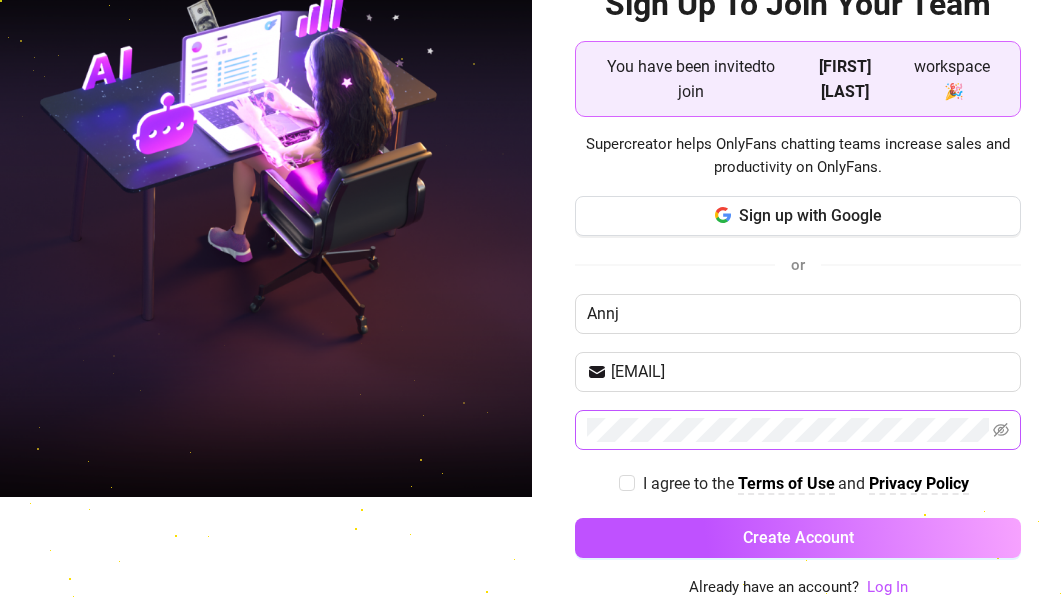 click at bounding box center (1001, 430) 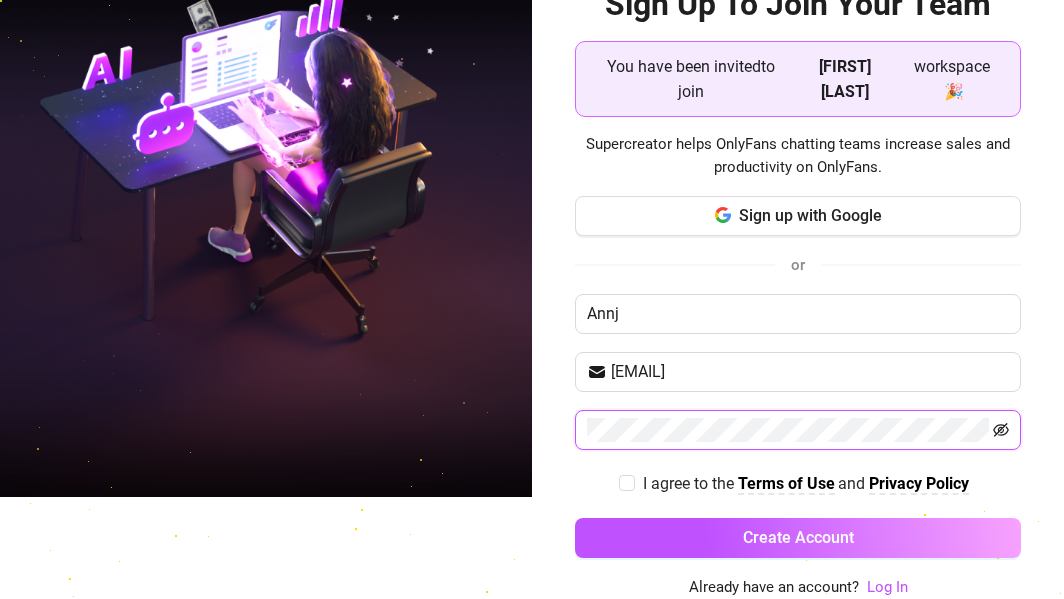 click 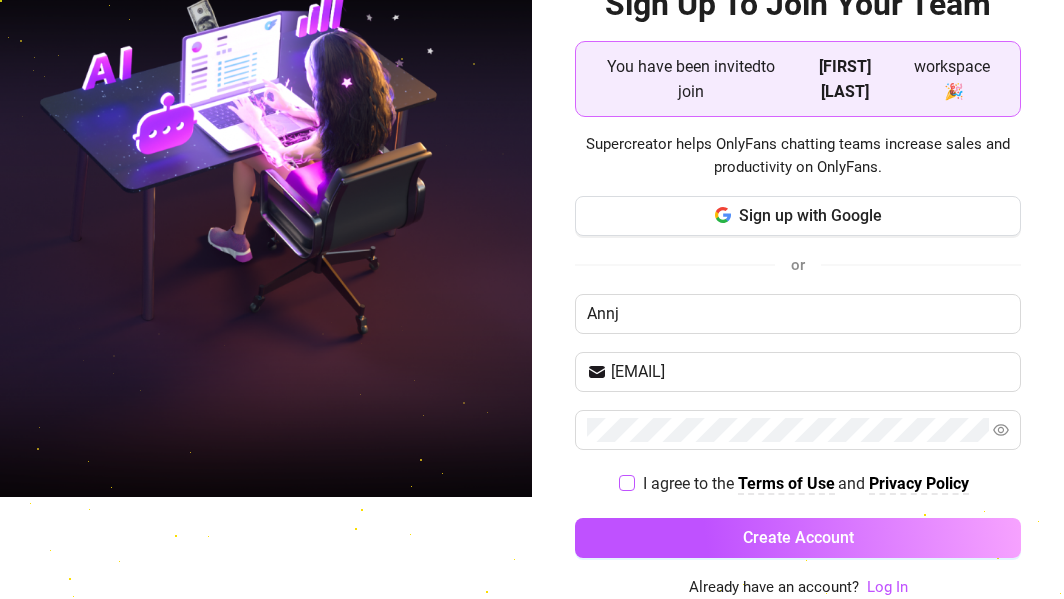 click on "I agree to the   Terms of Use   and   Privacy Policy" at bounding box center [806, 483] 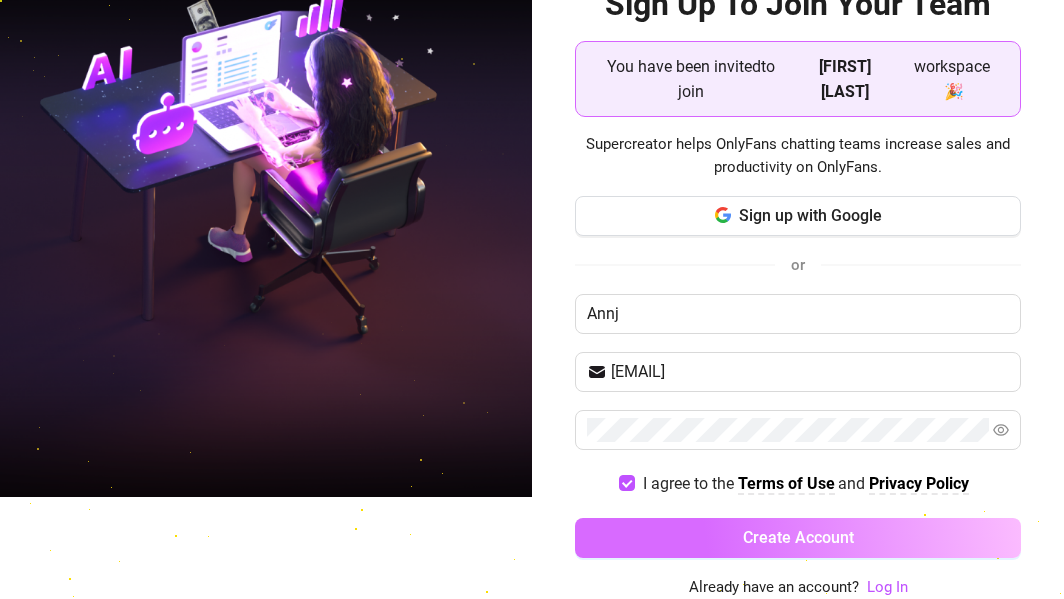 click on "Create Account" at bounding box center [798, 537] 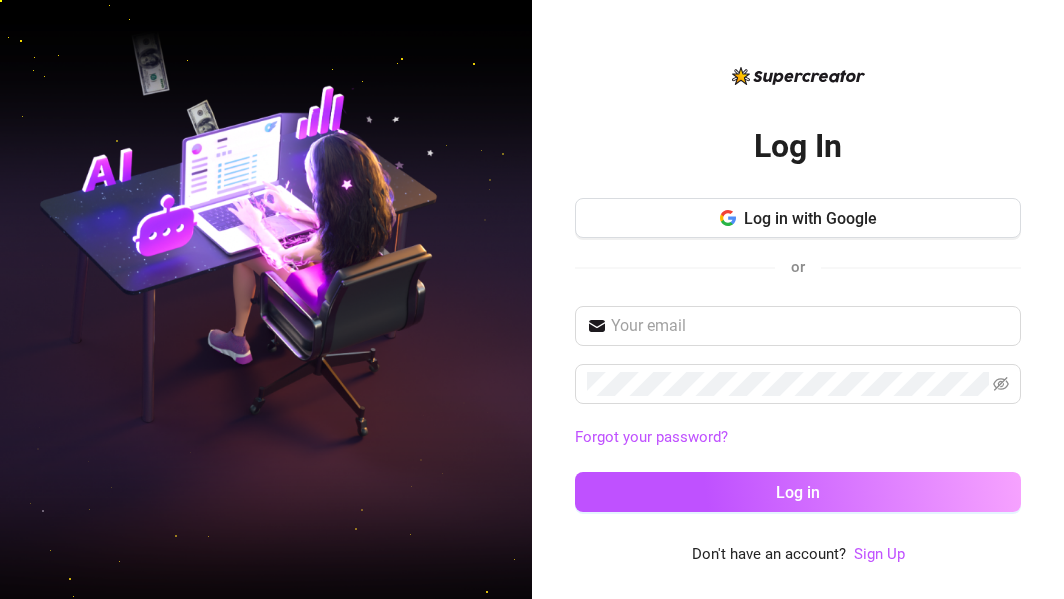 scroll, scrollTop: 0, scrollLeft: 0, axis: both 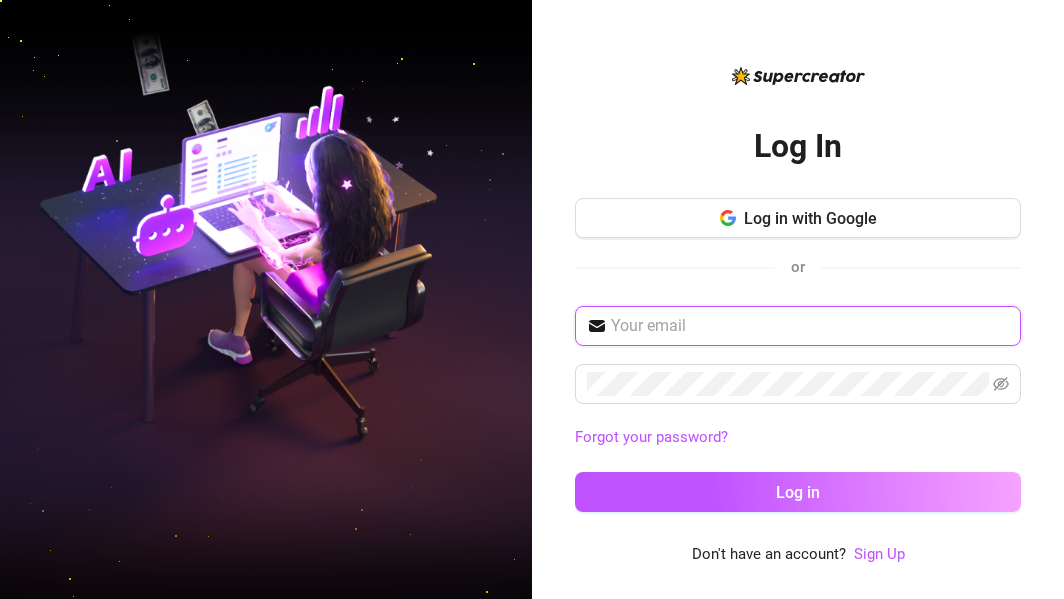 type on "annjanettedeloyolaweb@gmail.com" 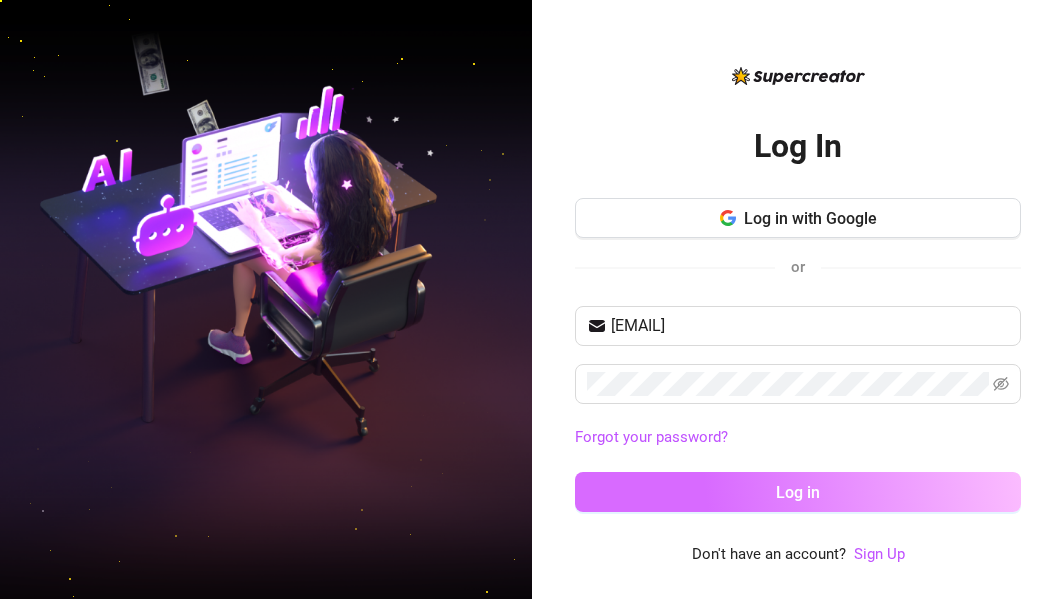 click on "Log in" at bounding box center (798, 492) 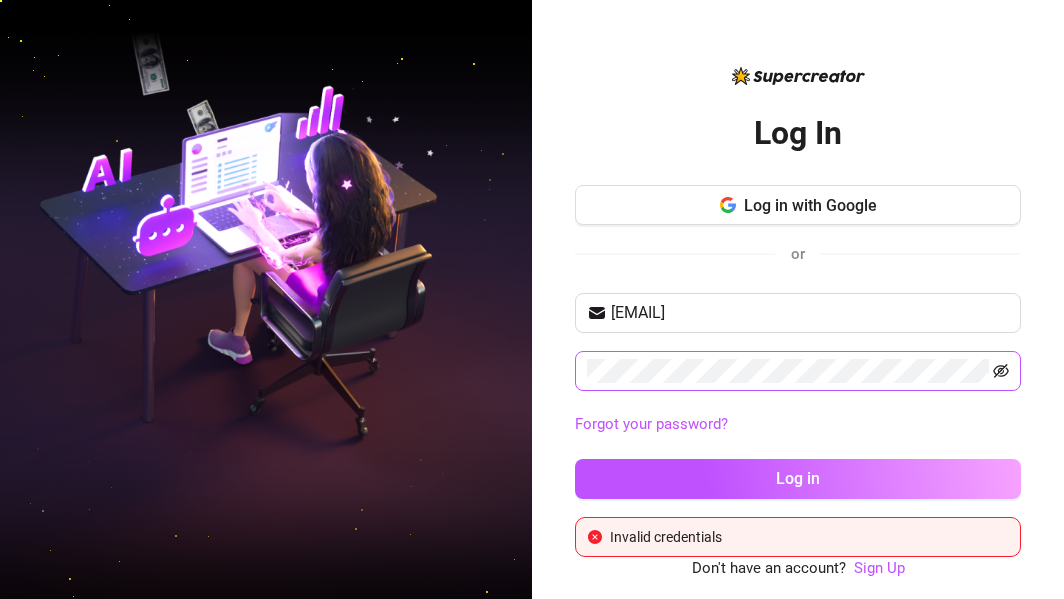 click 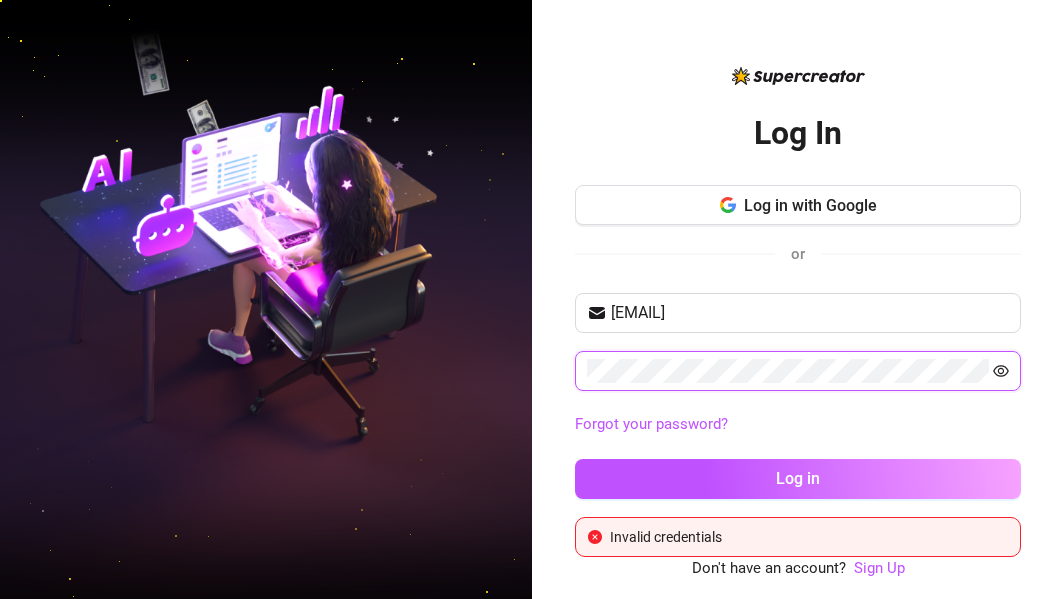 click 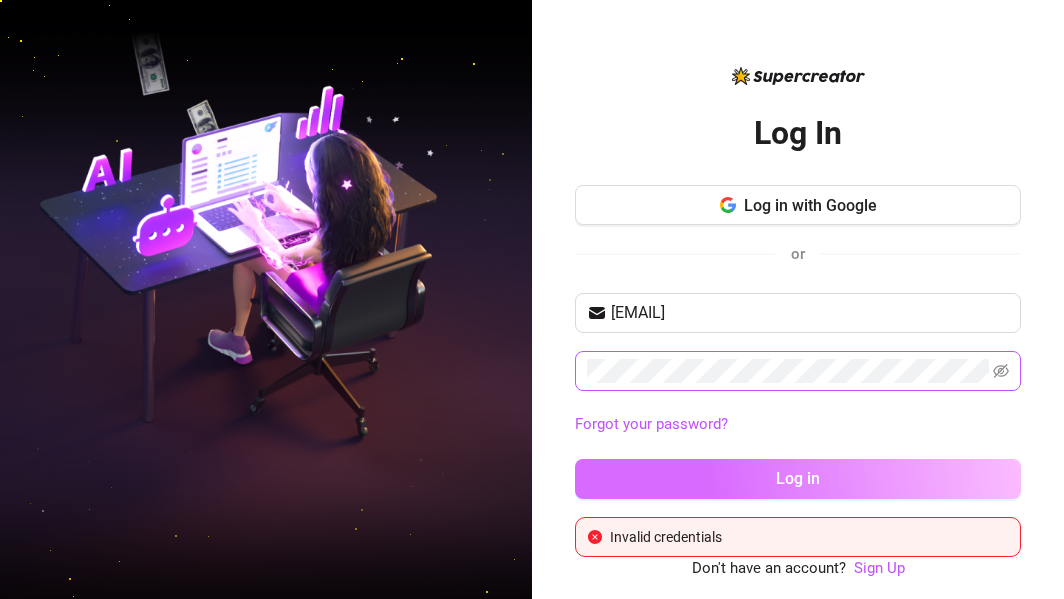 click on "Log in" at bounding box center [798, 479] 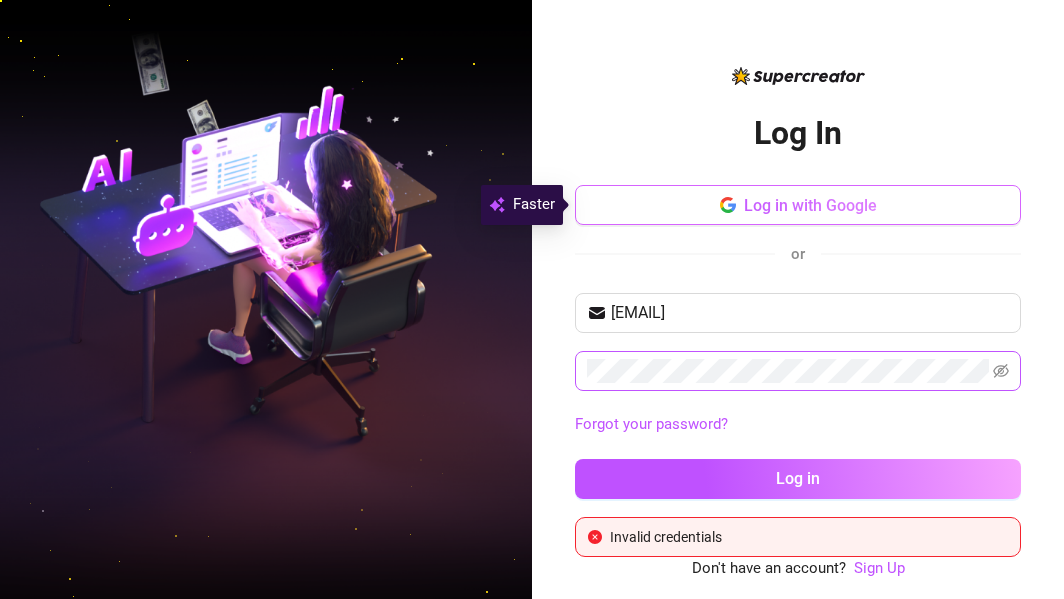 click on "Log in with Google" at bounding box center [798, 205] 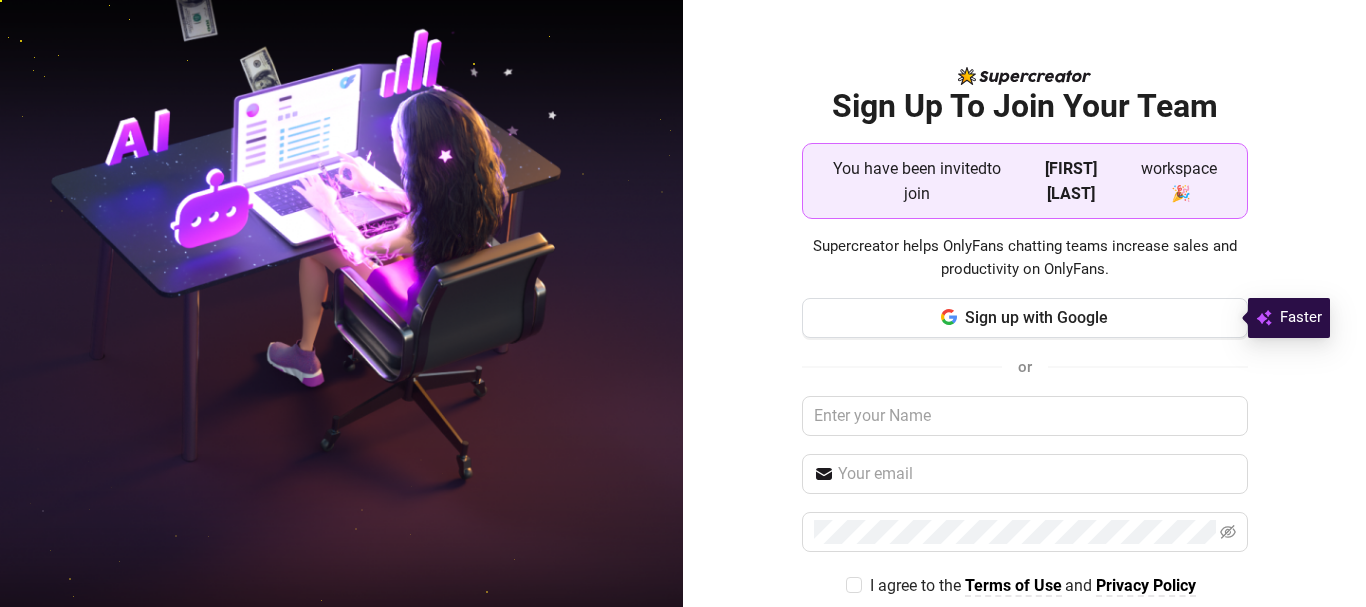 scroll, scrollTop: 0, scrollLeft: 0, axis: both 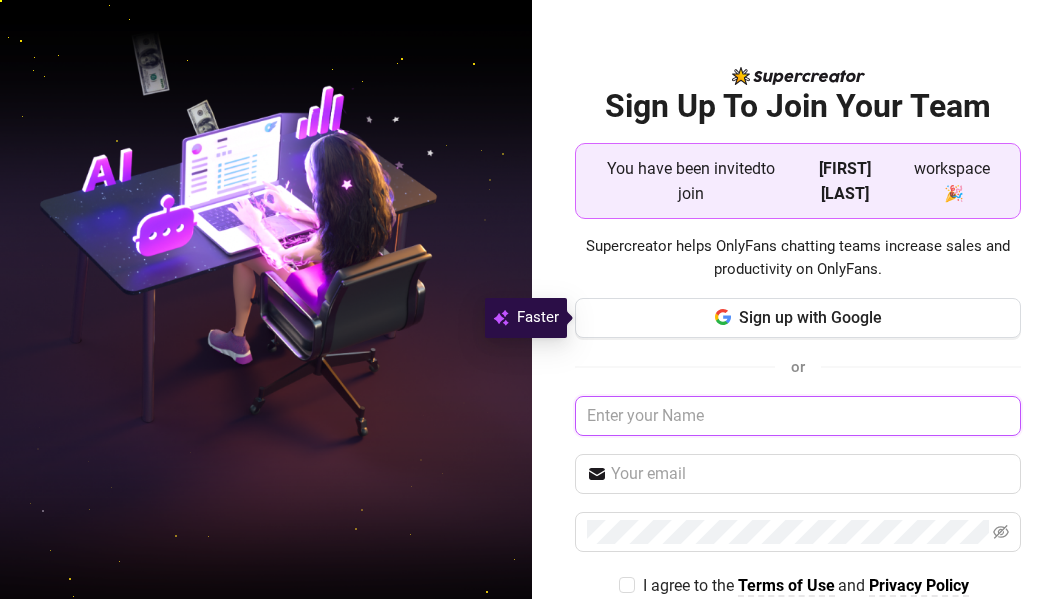 click at bounding box center (798, 416) 